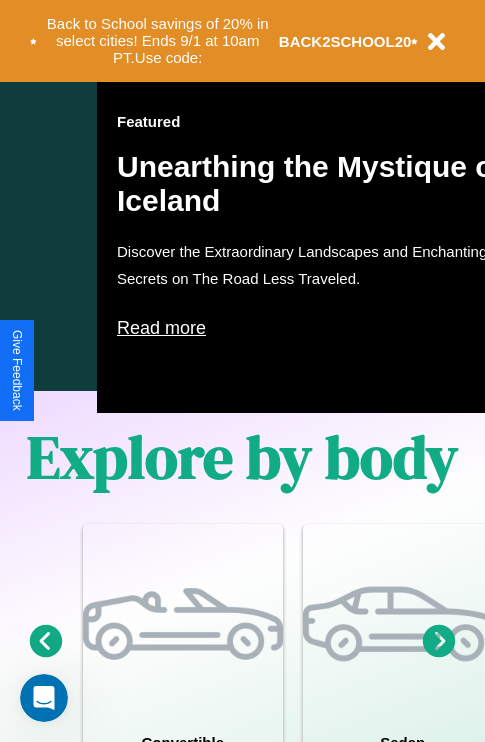 scroll, scrollTop: 1285, scrollLeft: 0, axis: vertical 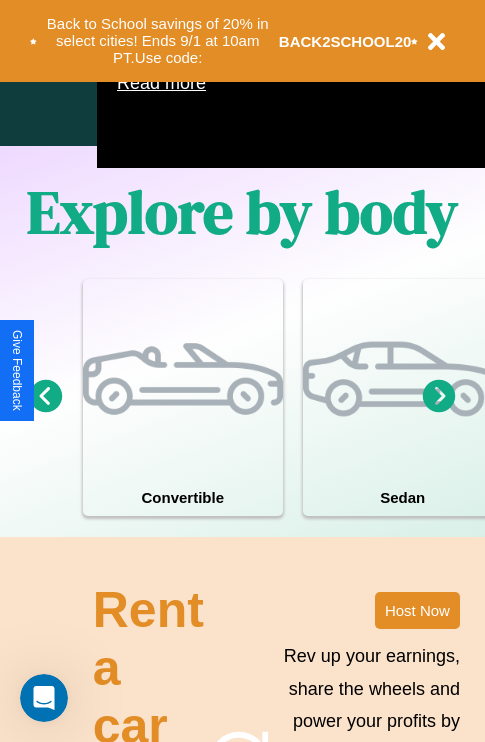 click 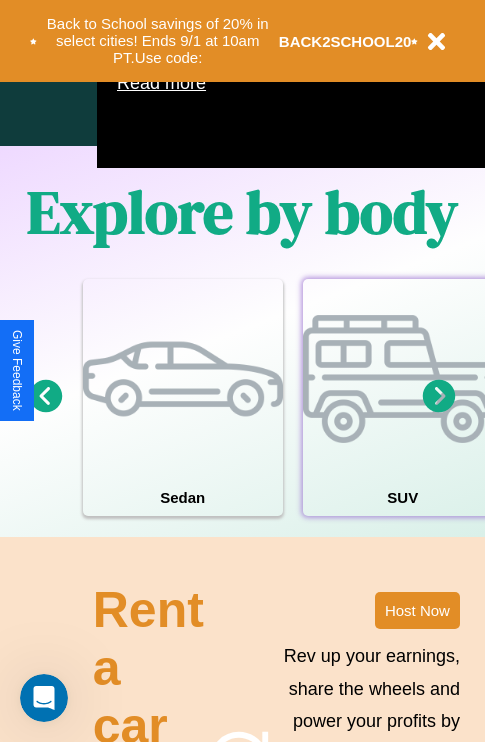 click at bounding box center [403, 379] 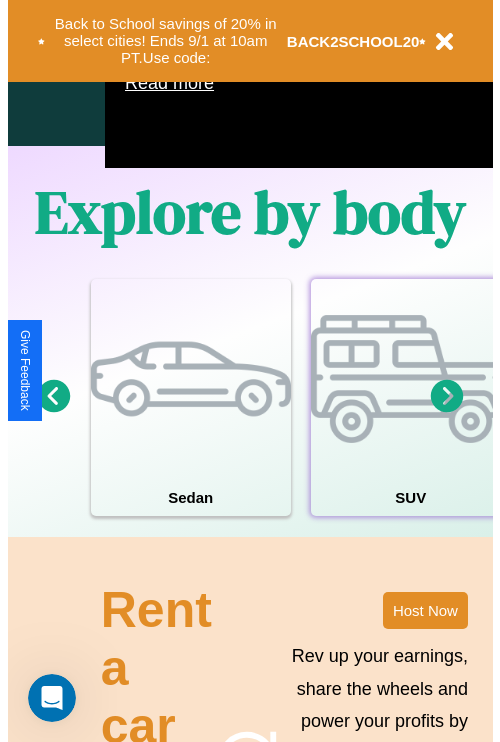 scroll, scrollTop: 0, scrollLeft: 0, axis: both 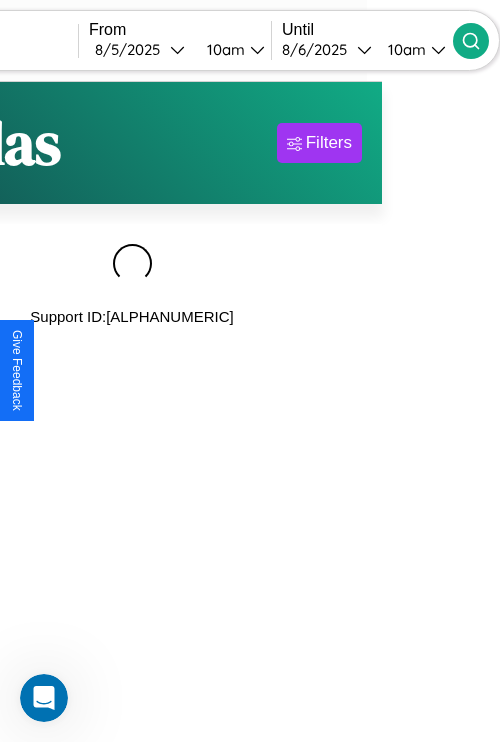 type on "**********" 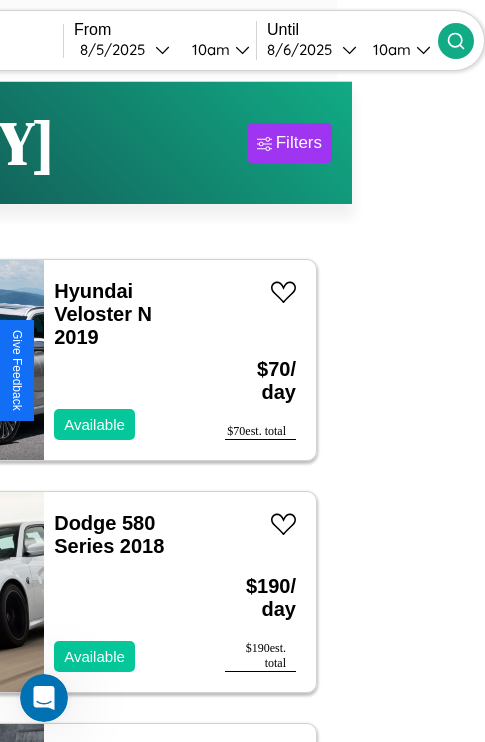 scroll, scrollTop: 95, scrollLeft: 35, axis: both 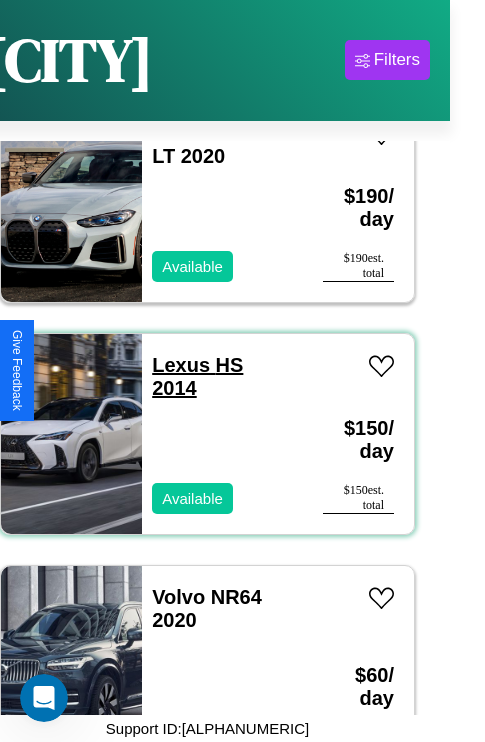 click on "Lexus   HS   2014" at bounding box center (197, 376) 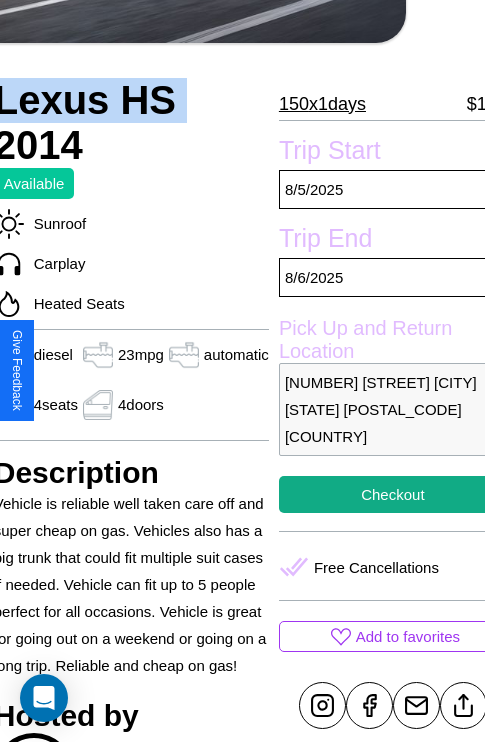 scroll, scrollTop: 427, scrollLeft: 88, axis: both 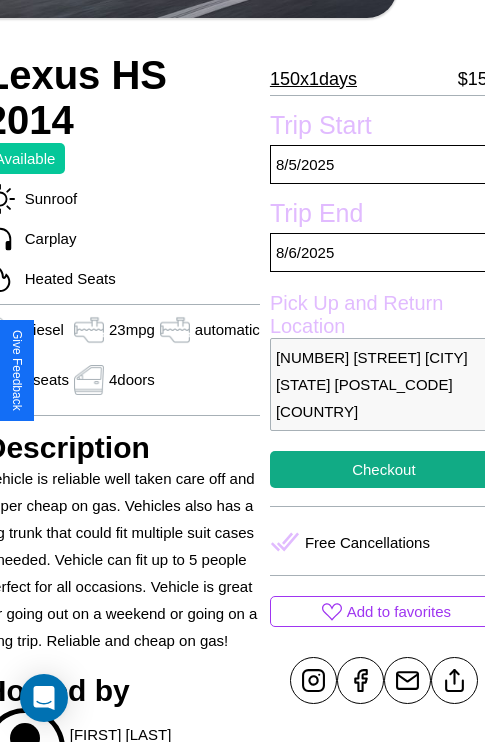 click on "[NUMBER] [STREET] [CITY] [STATE] [POSTAL_CODE] [COUNTRY]" at bounding box center [384, 384] 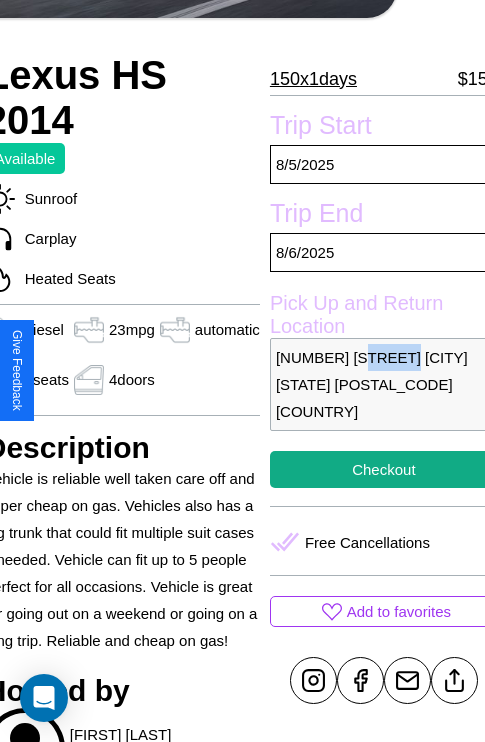 click on "[NUMBER] [STREET] [CITY] [STATE] [POSTAL_CODE] [COUNTRY]" at bounding box center (384, 384) 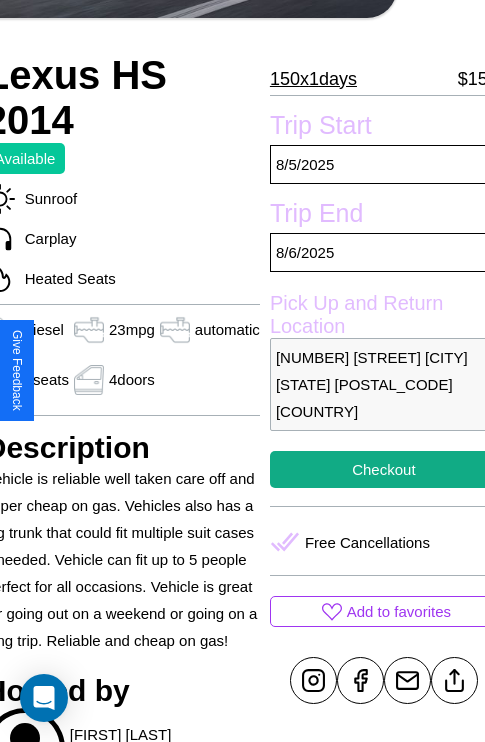 click on "[NUMBER] [STREET] [CITY] [STATE] [POSTAL_CODE] [COUNTRY]" at bounding box center (384, 384) 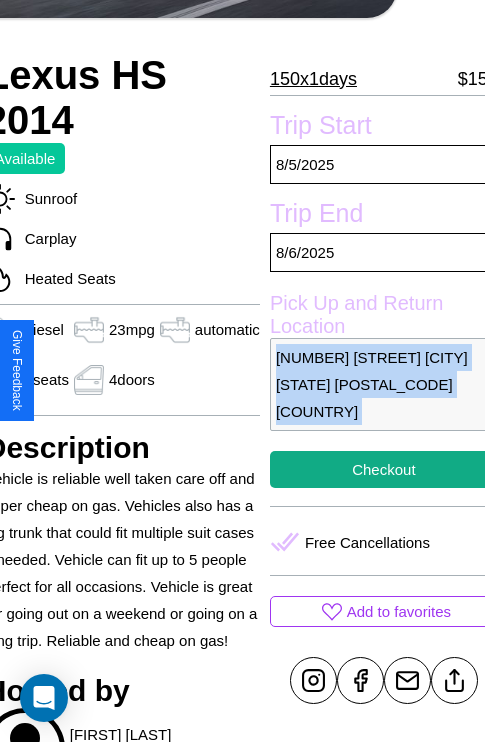 click on "[NUMBER] [STREET] [CITY] [STATE] [POSTAL_CODE] [COUNTRY]" at bounding box center [384, 384] 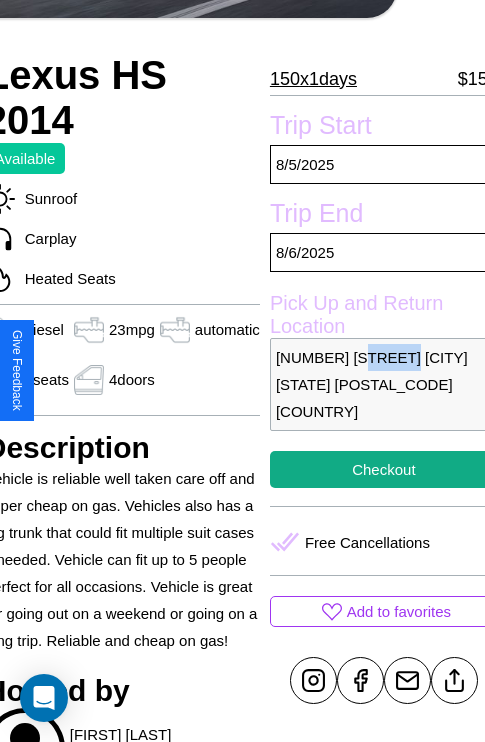 click on "[NUMBER] [STREET] [CITY] [STATE] [POSTAL_CODE] [COUNTRY]" at bounding box center (384, 384) 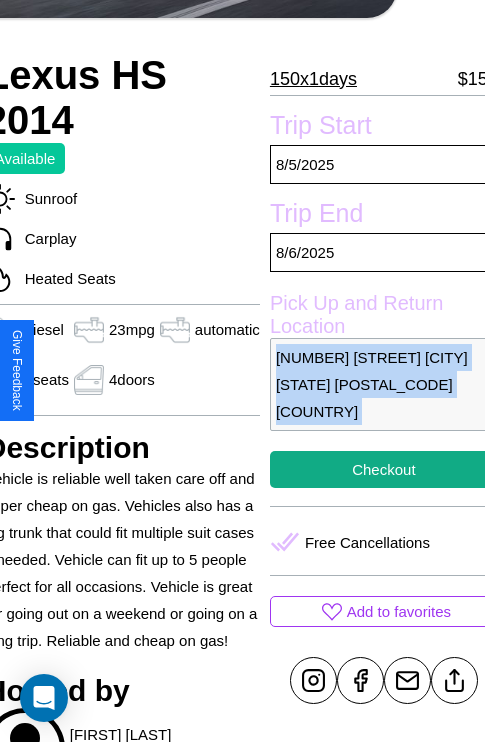 click on "[NUMBER] [STREET] [CITY] [STATE] [POSTAL_CODE] [COUNTRY]" at bounding box center (384, 384) 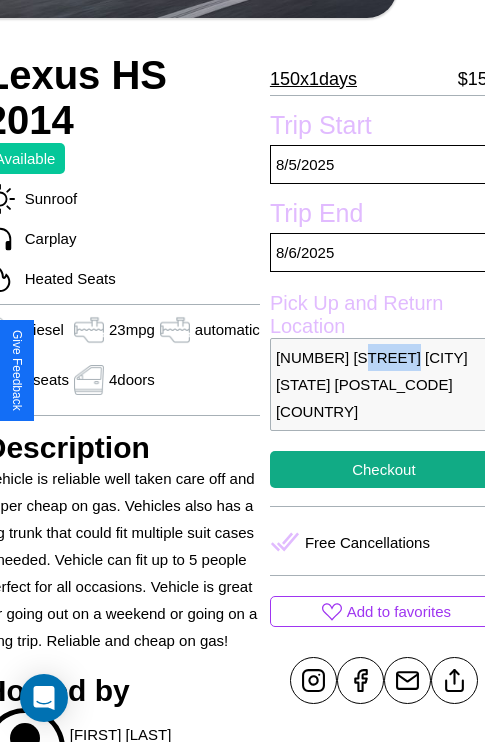 click on "[NUMBER] [STREET] [CITY] [STATE] [POSTAL_CODE] [COUNTRY]" at bounding box center [384, 384] 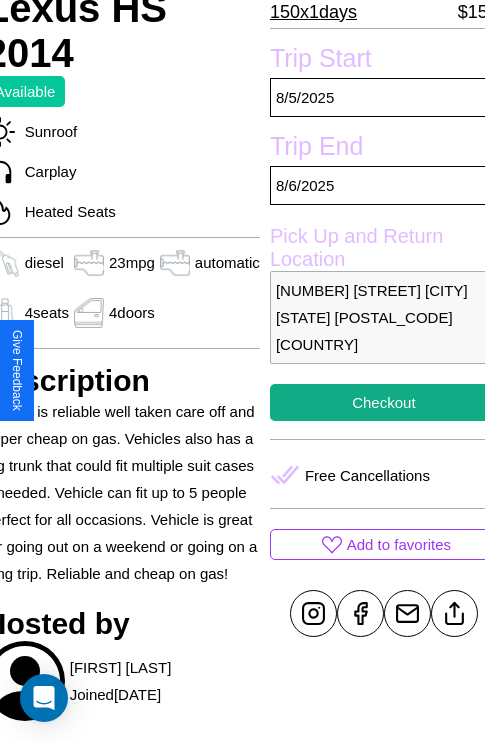 scroll, scrollTop: 499, scrollLeft: 88, axis: both 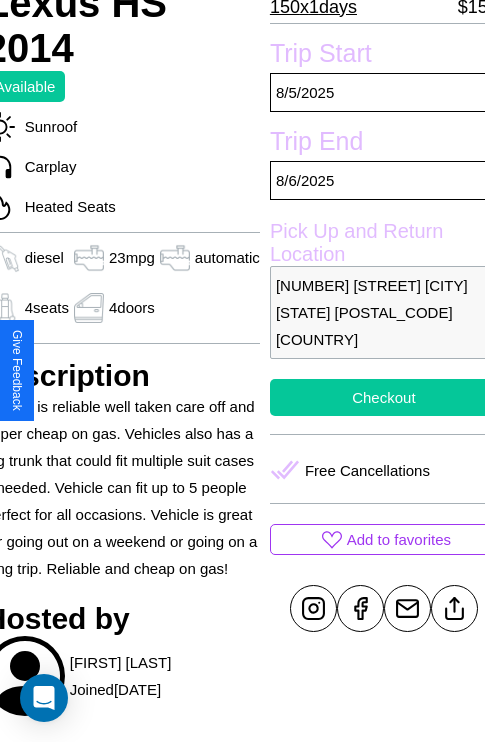 click on "Checkout" at bounding box center [384, 397] 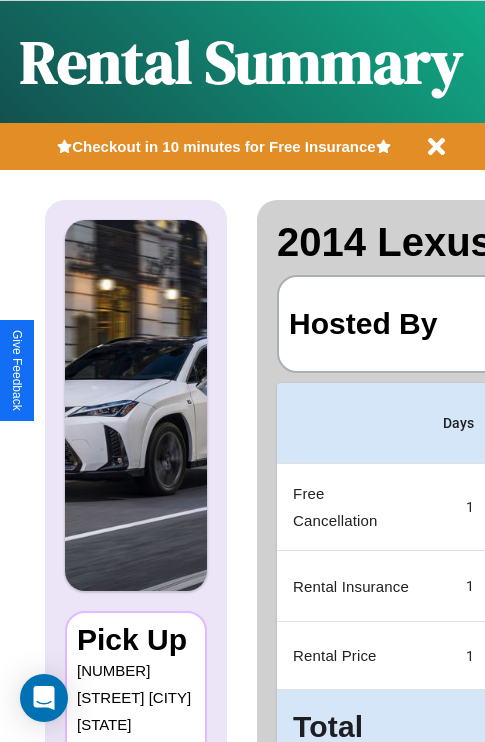 scroll, scrollTop: 0, scrollLeft: 387, axis: horizontal 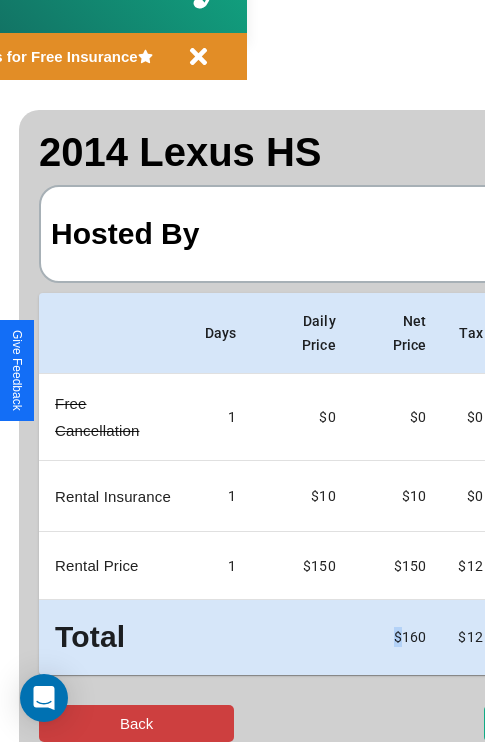 click on "Back" at bounding box center (136, 723) 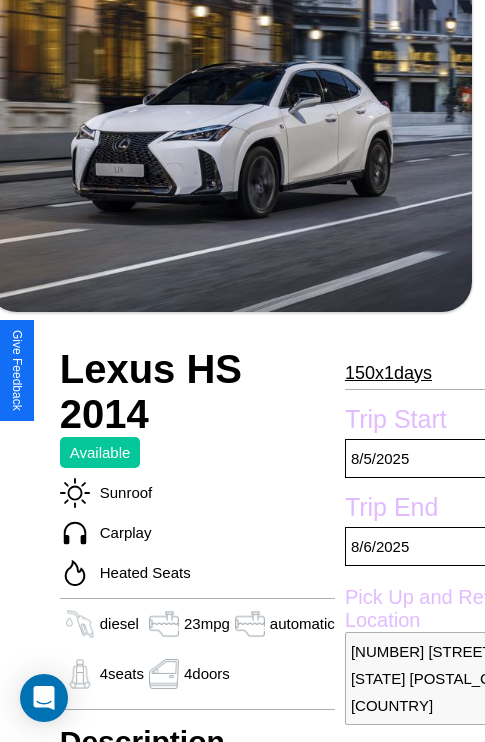 scroll, scrollTop: 710, scrollLeft: 68, axis: both 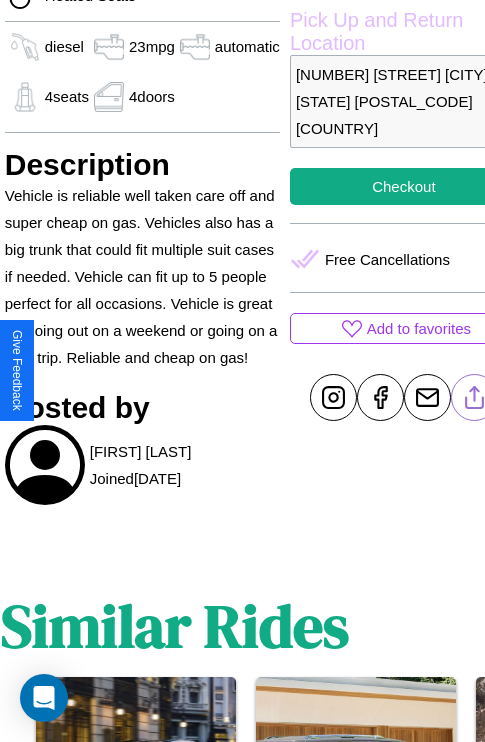 click 